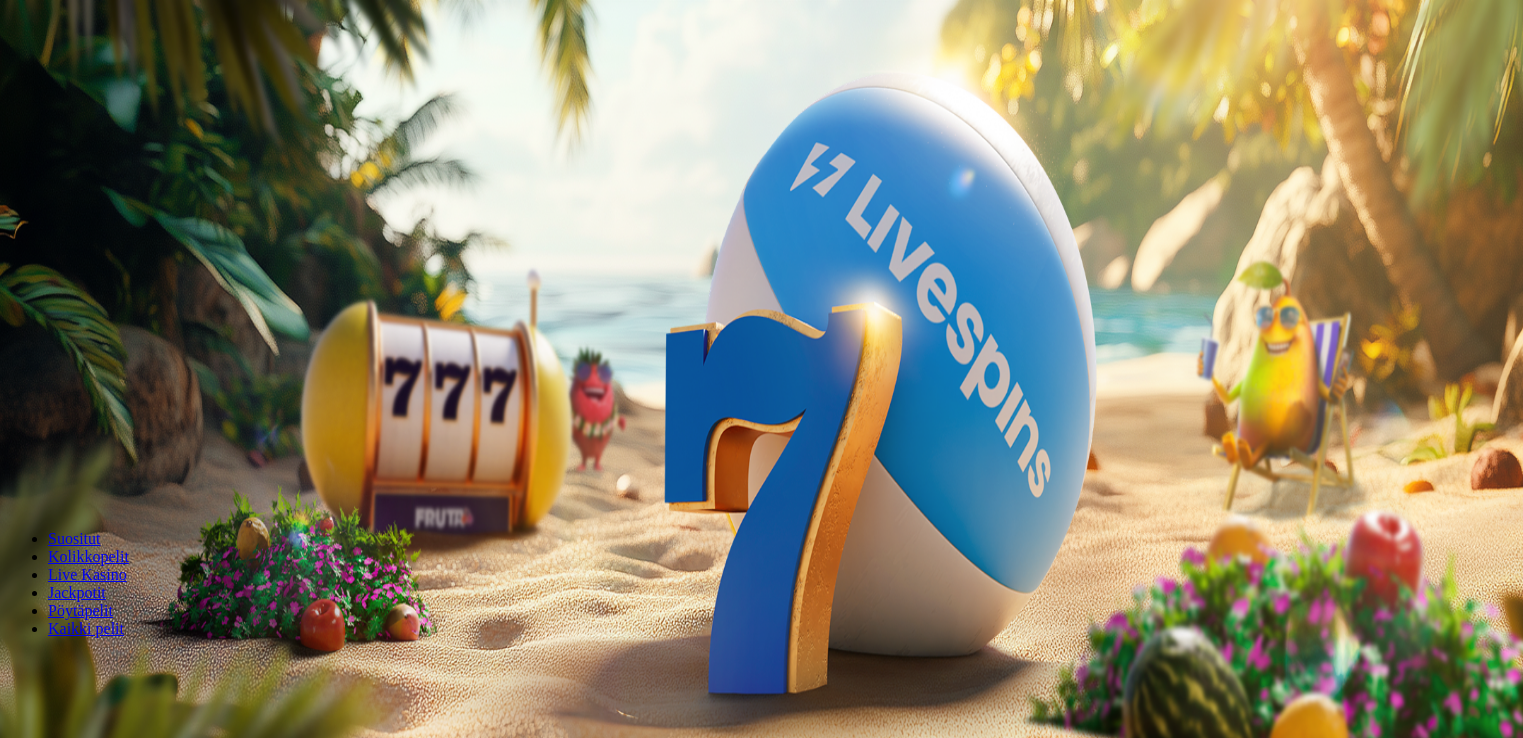 scroll, scrollTop: 0, scrollLeft: 0, axis: both 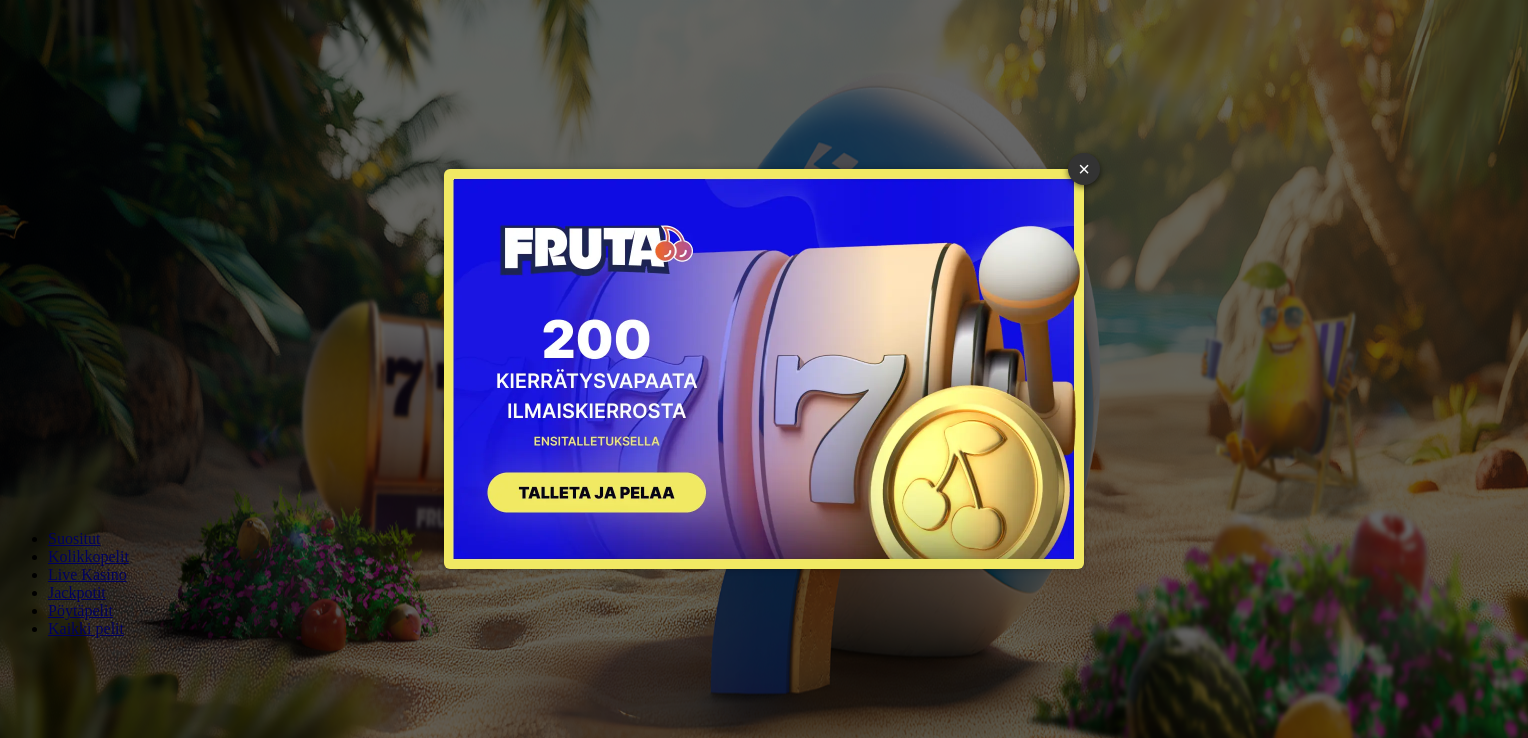 click on "×" at bounding box center (1084, 169) 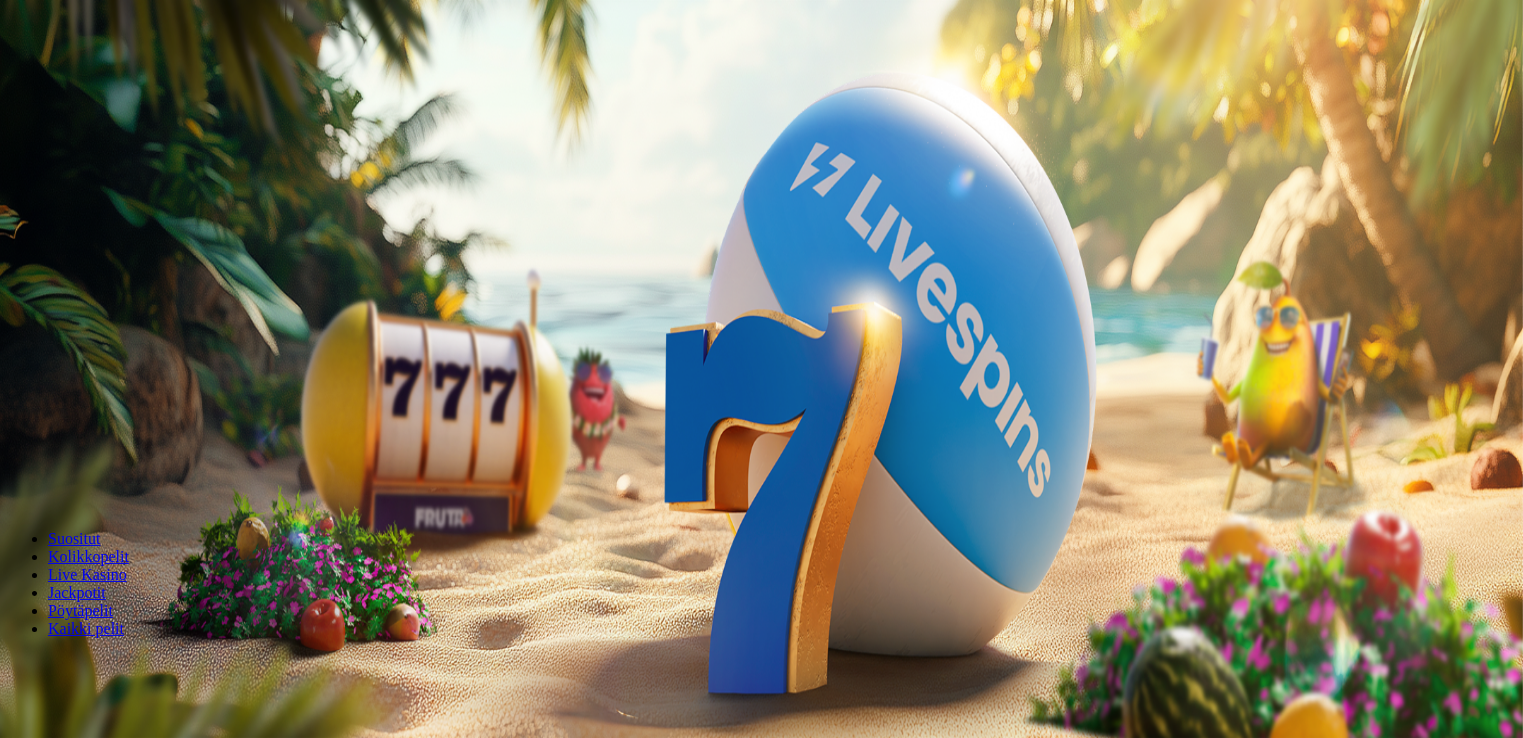 click on "Kirjaudu" at bounding box center (138, 72) 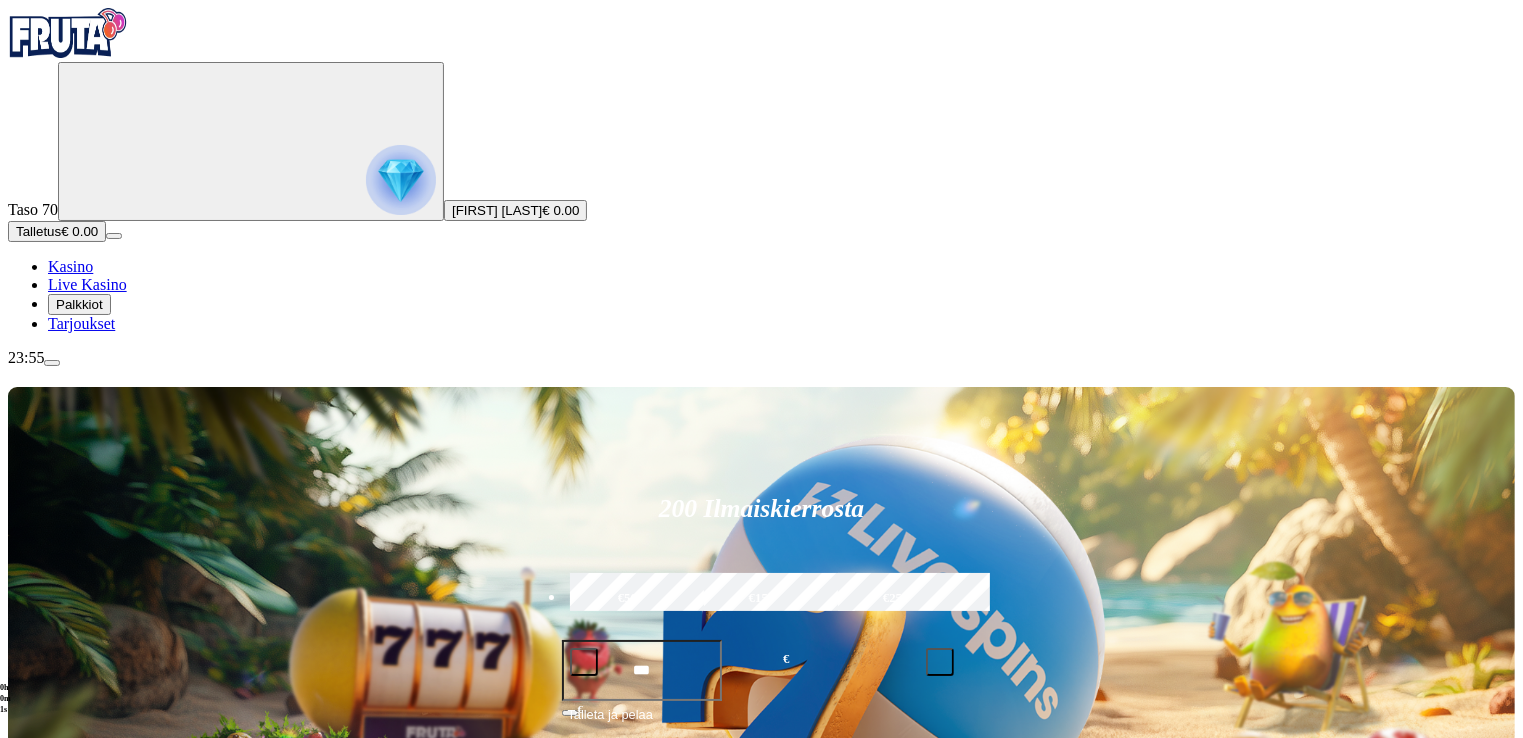 click at bounding box center (584, 662) 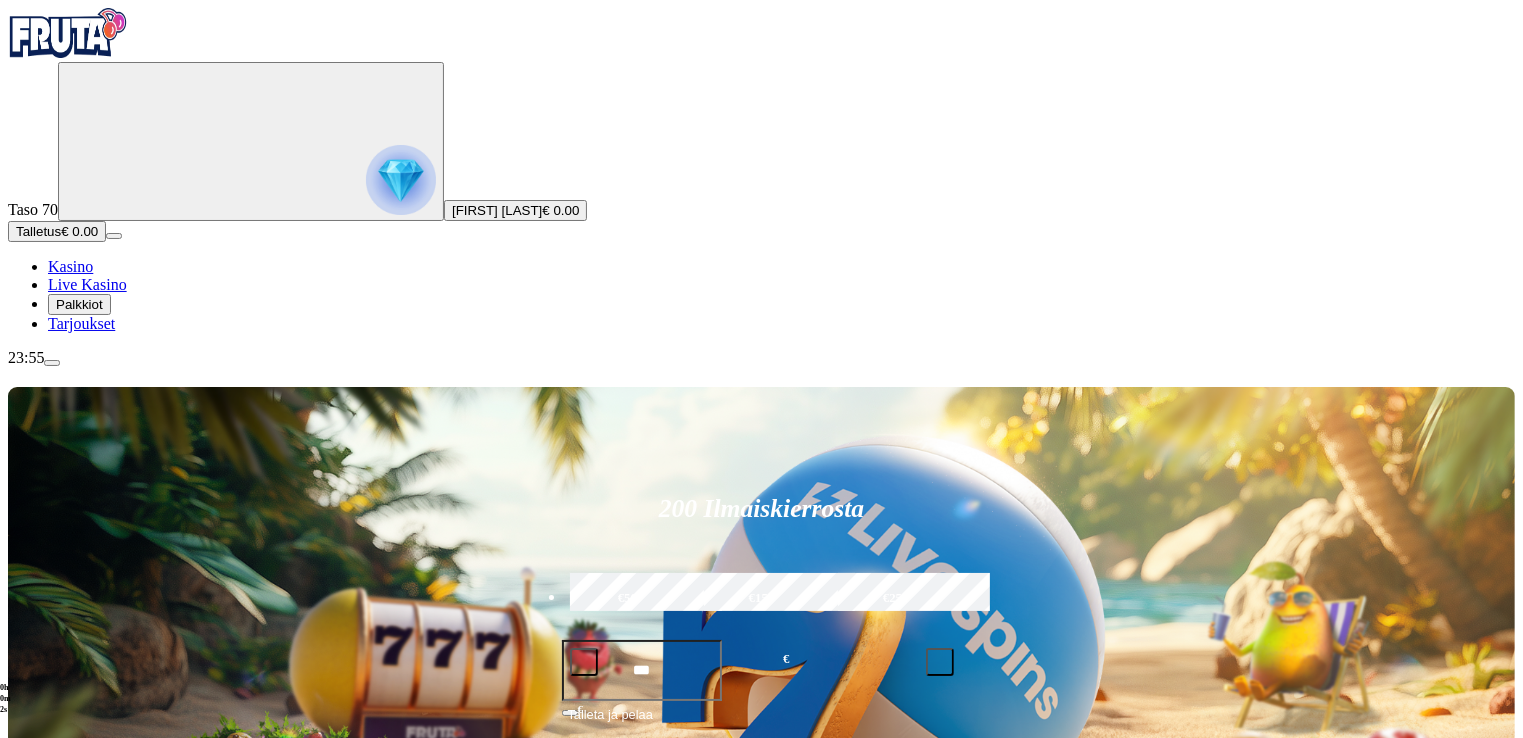 click on "Talleta ja pelaa" at bounding box center [610, 723] 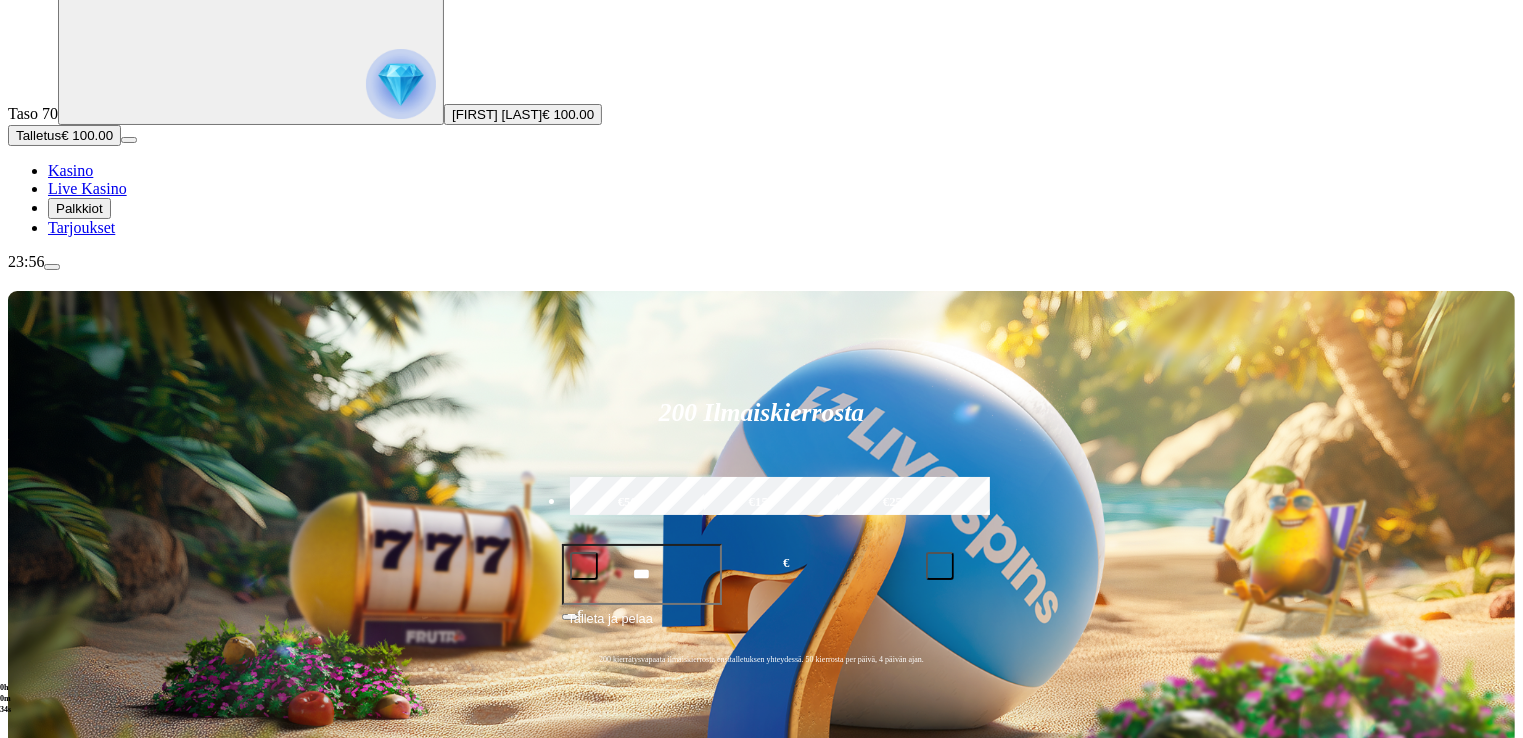 scroll, scrollTop: 100, scrollLeft: 0, axis: vertical 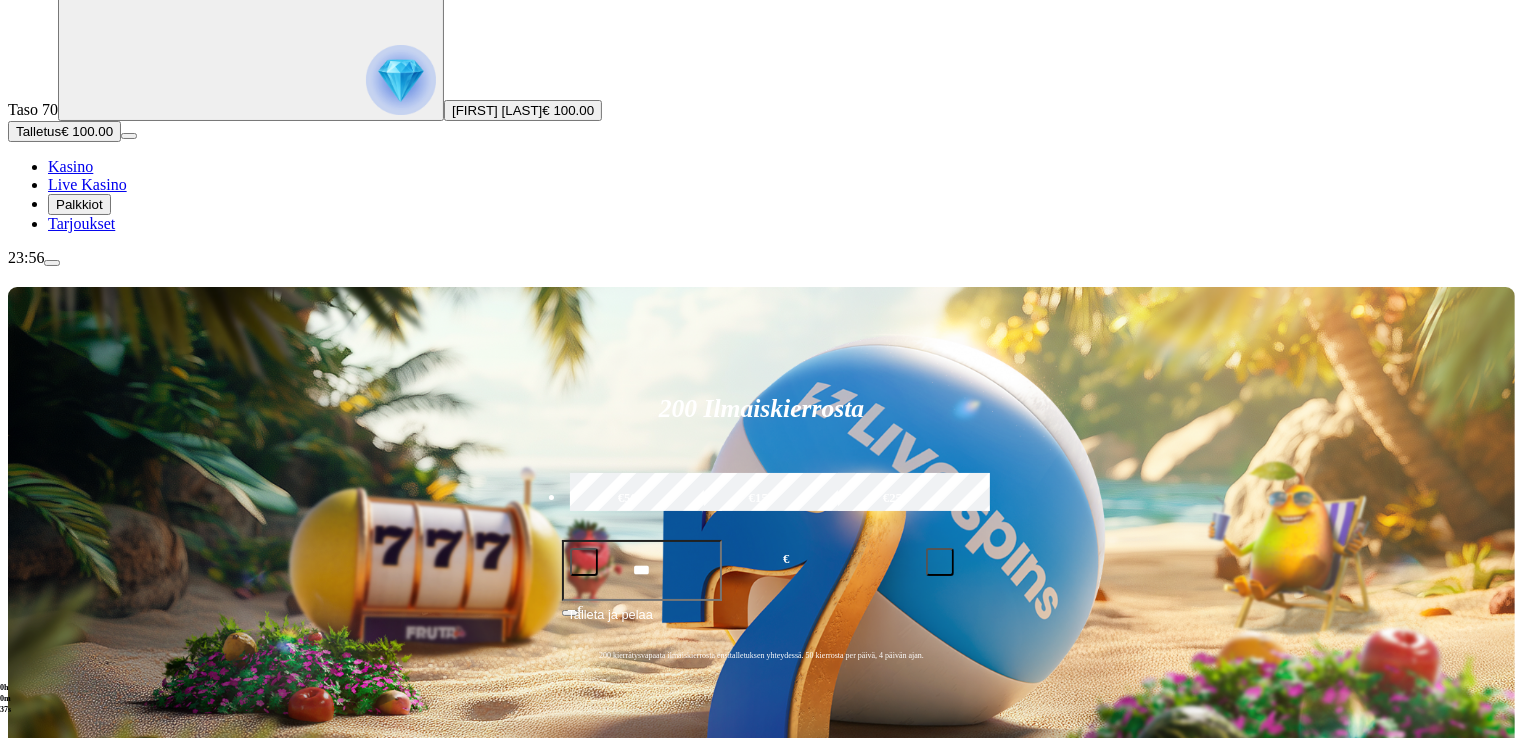 click at bounding box center (32, 1051) 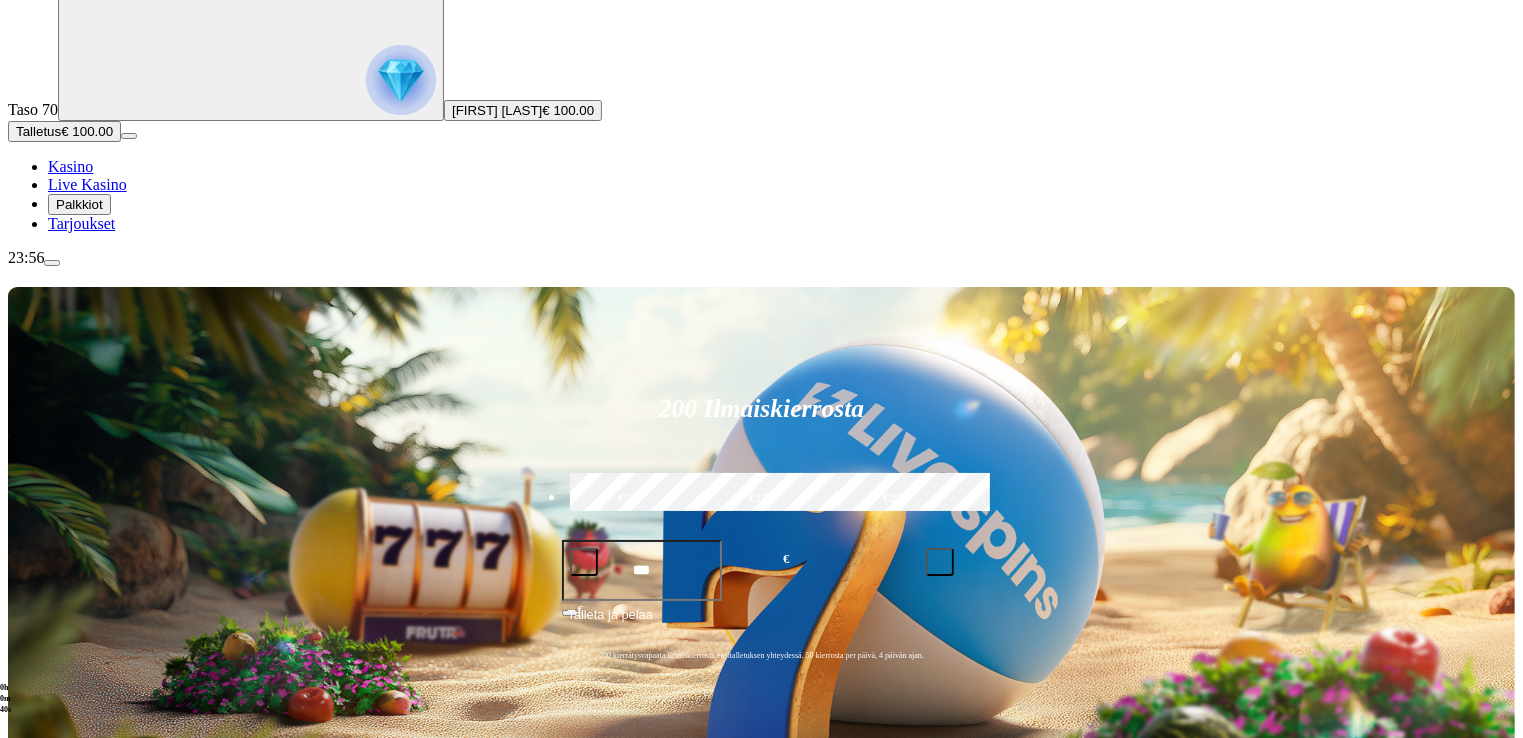 click at bounding box center (1059, 879) 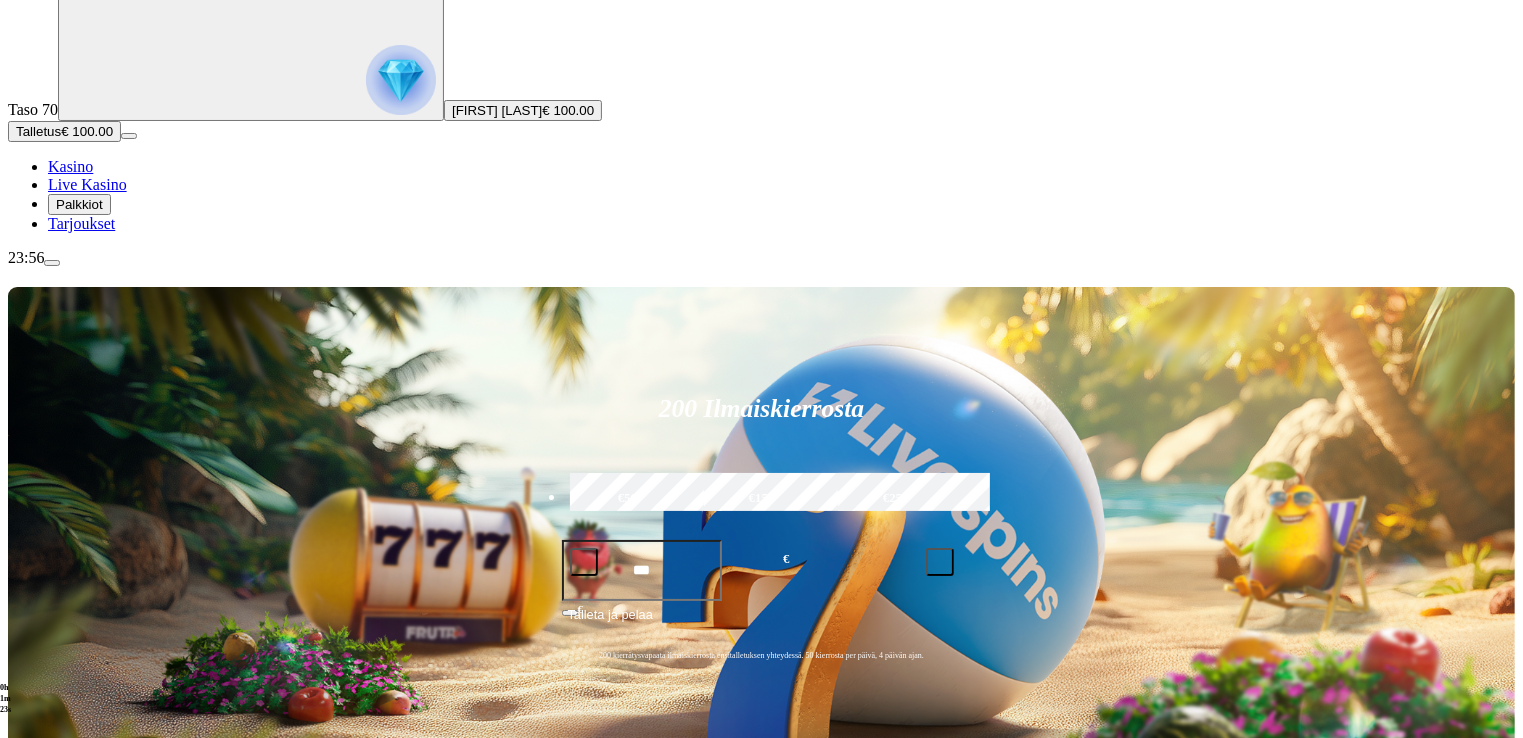 scroll, scrollTop: 5624, scrollLeft: 0, axis: vertical 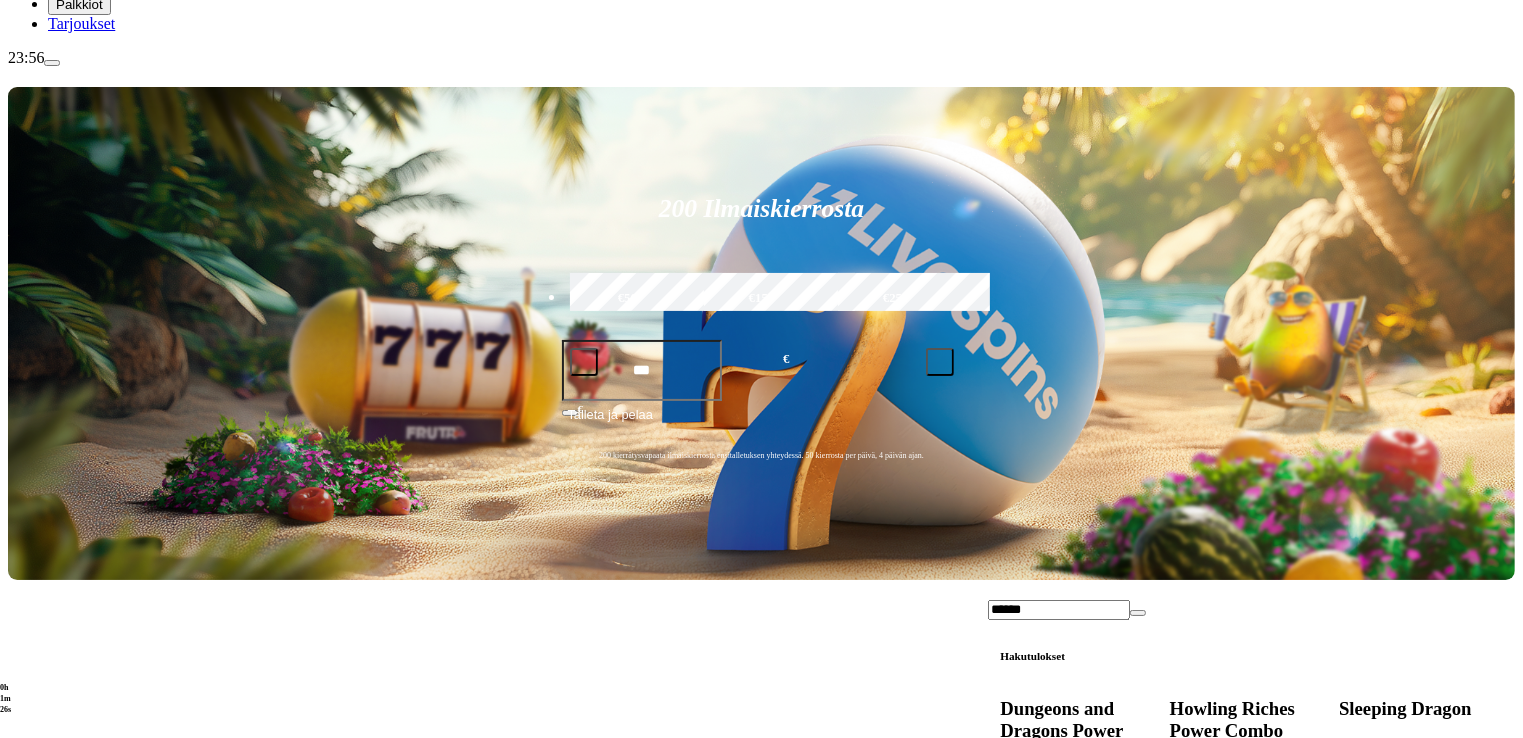 click on "******" at bounding box center (1059, 610) 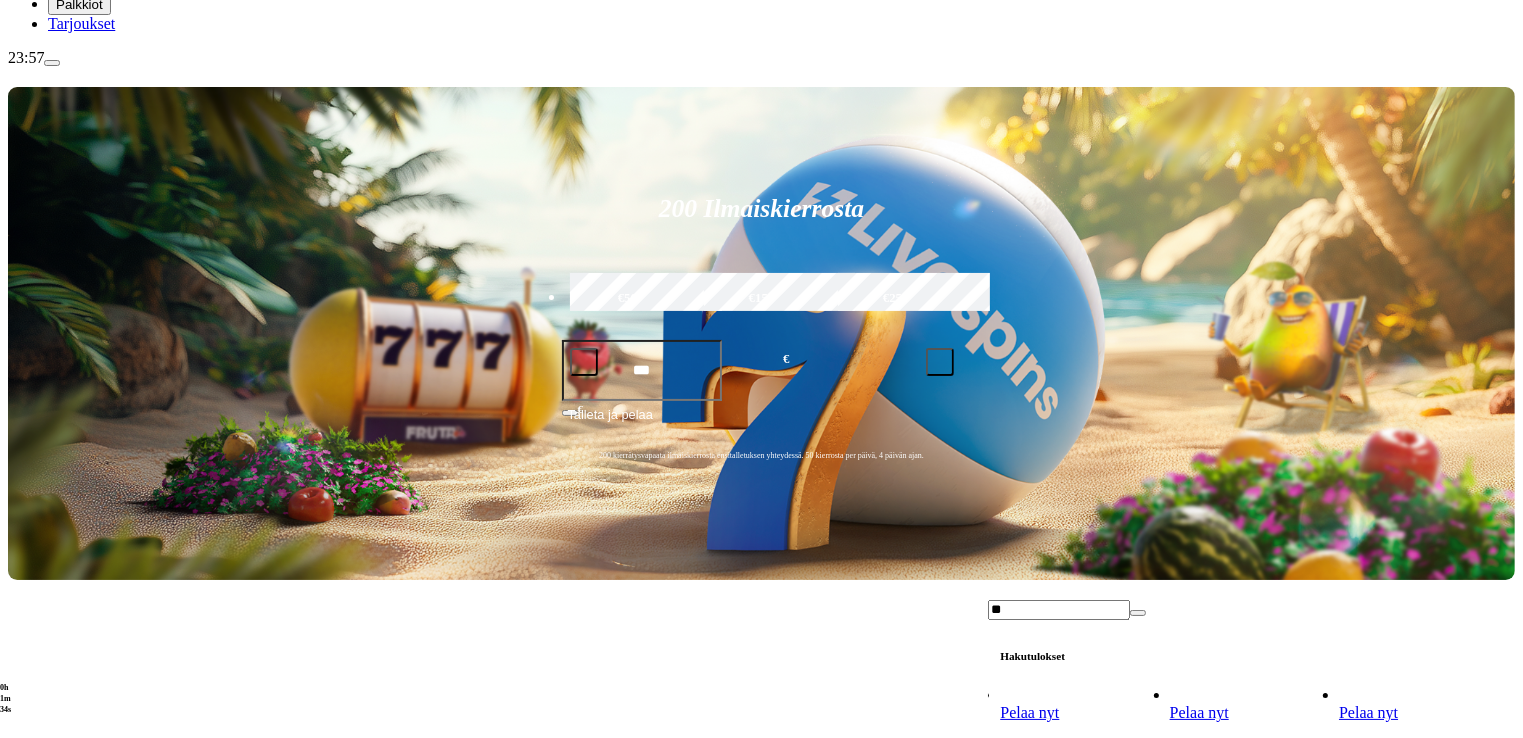 type on "*" 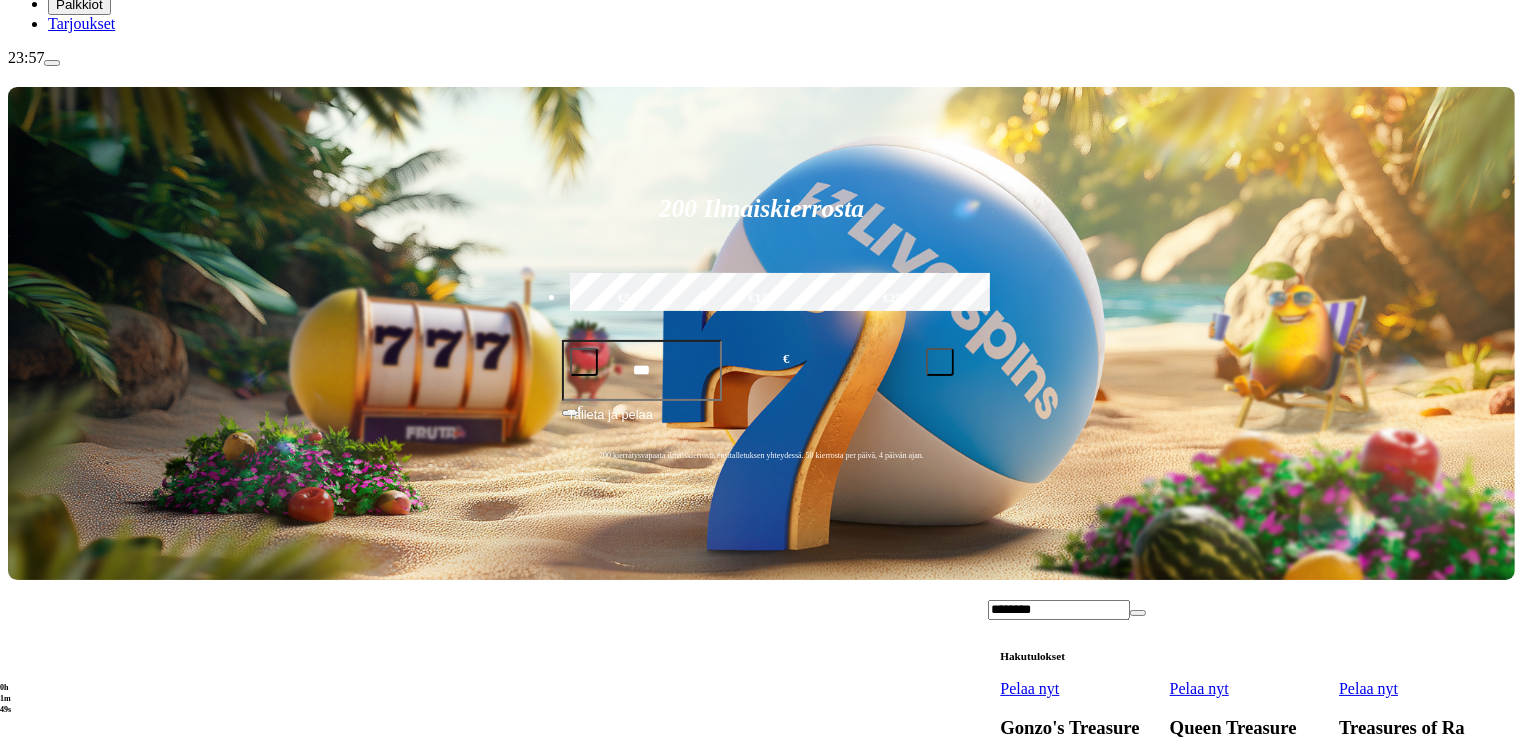 scroll, scrollTop: 900, scrollLeft: 0, axis: vertical 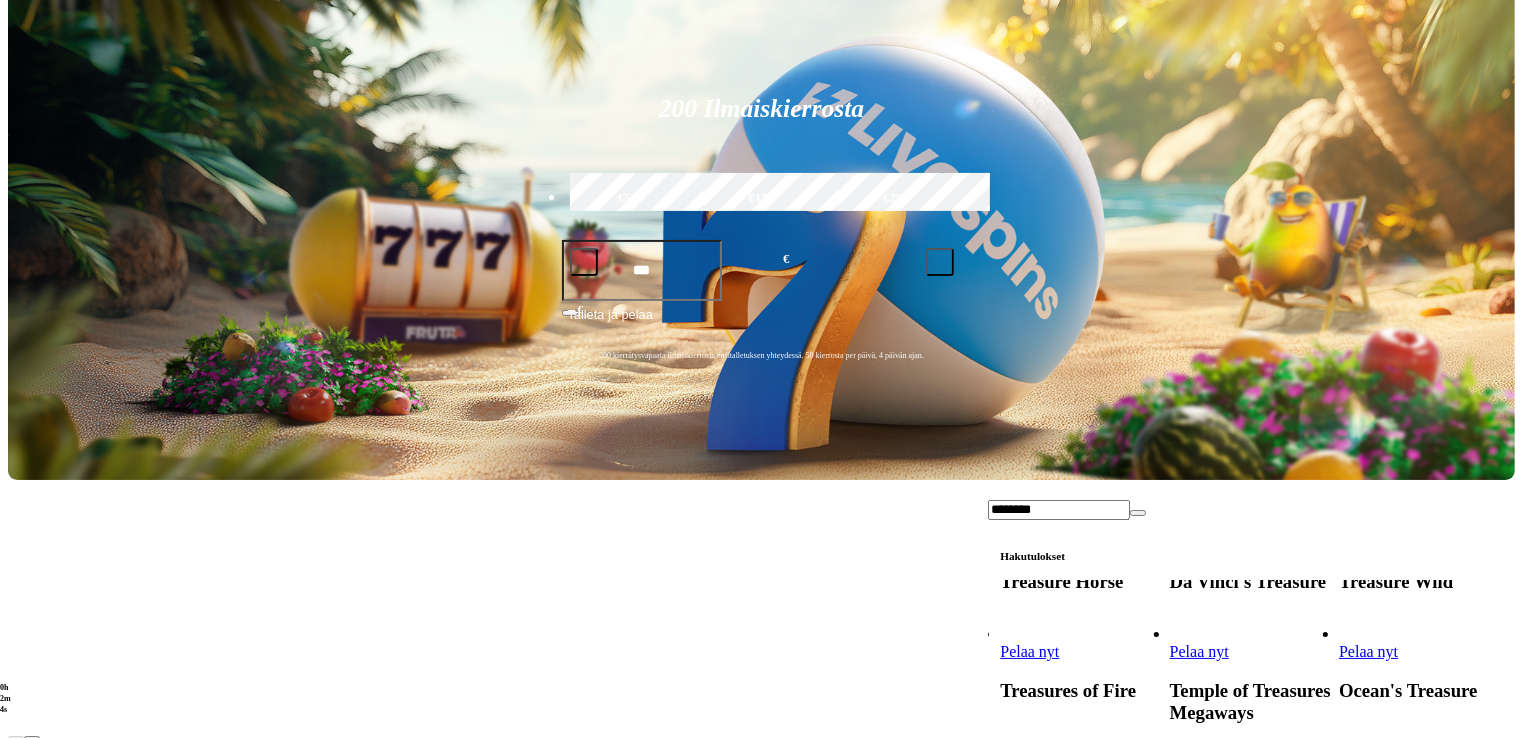 type on "********" 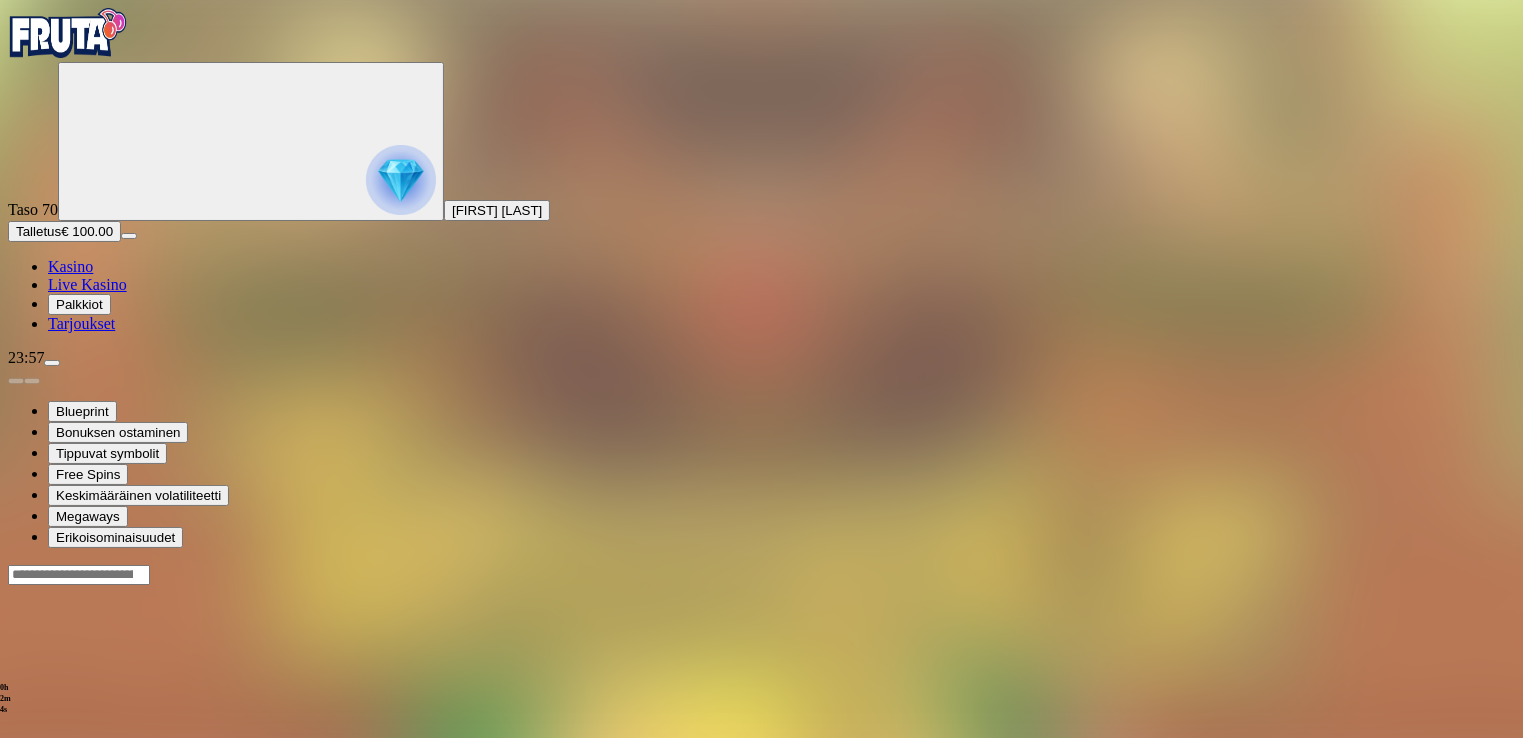 scroll, scrollTop: 0, scrollLeft: 0, axis: both 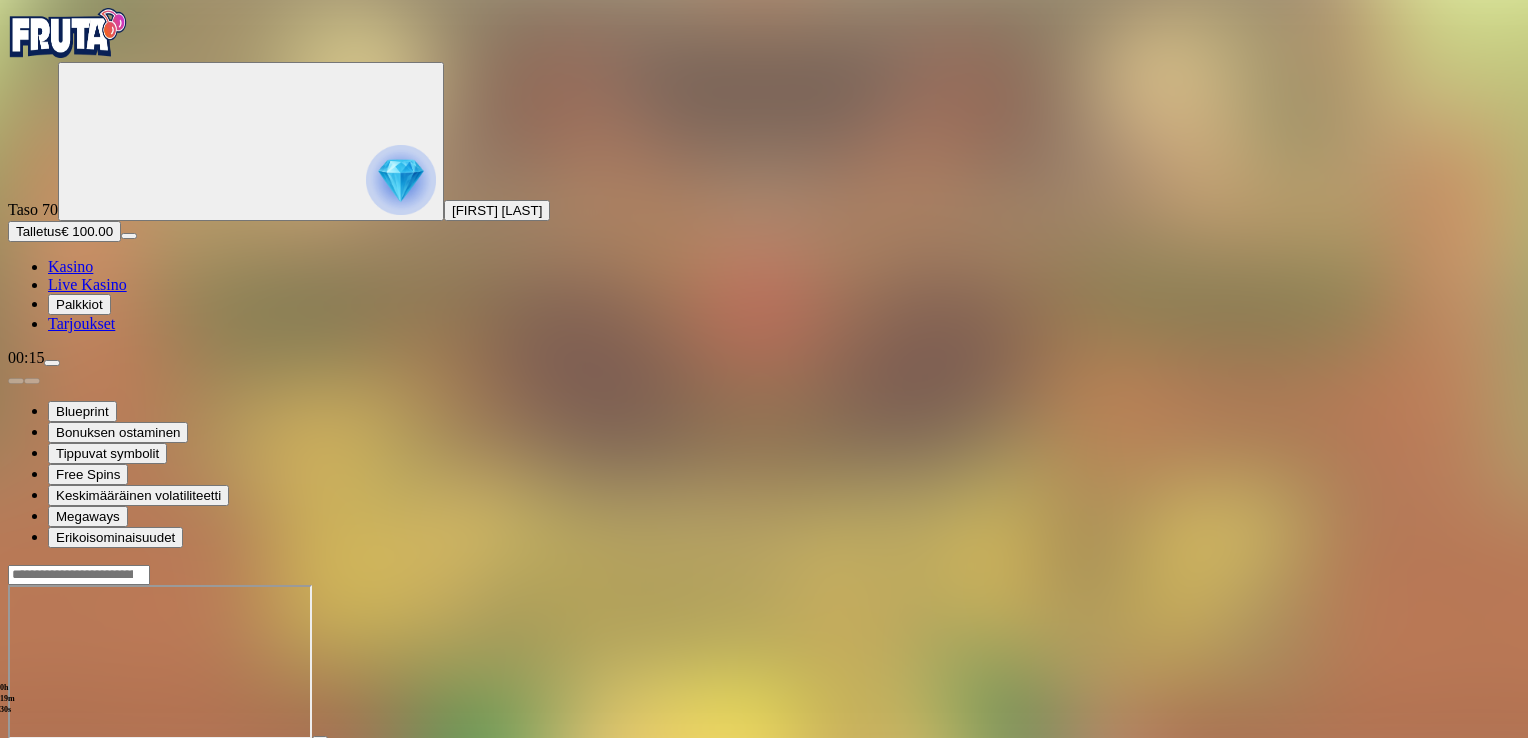 click at bounding box center [16, 757] 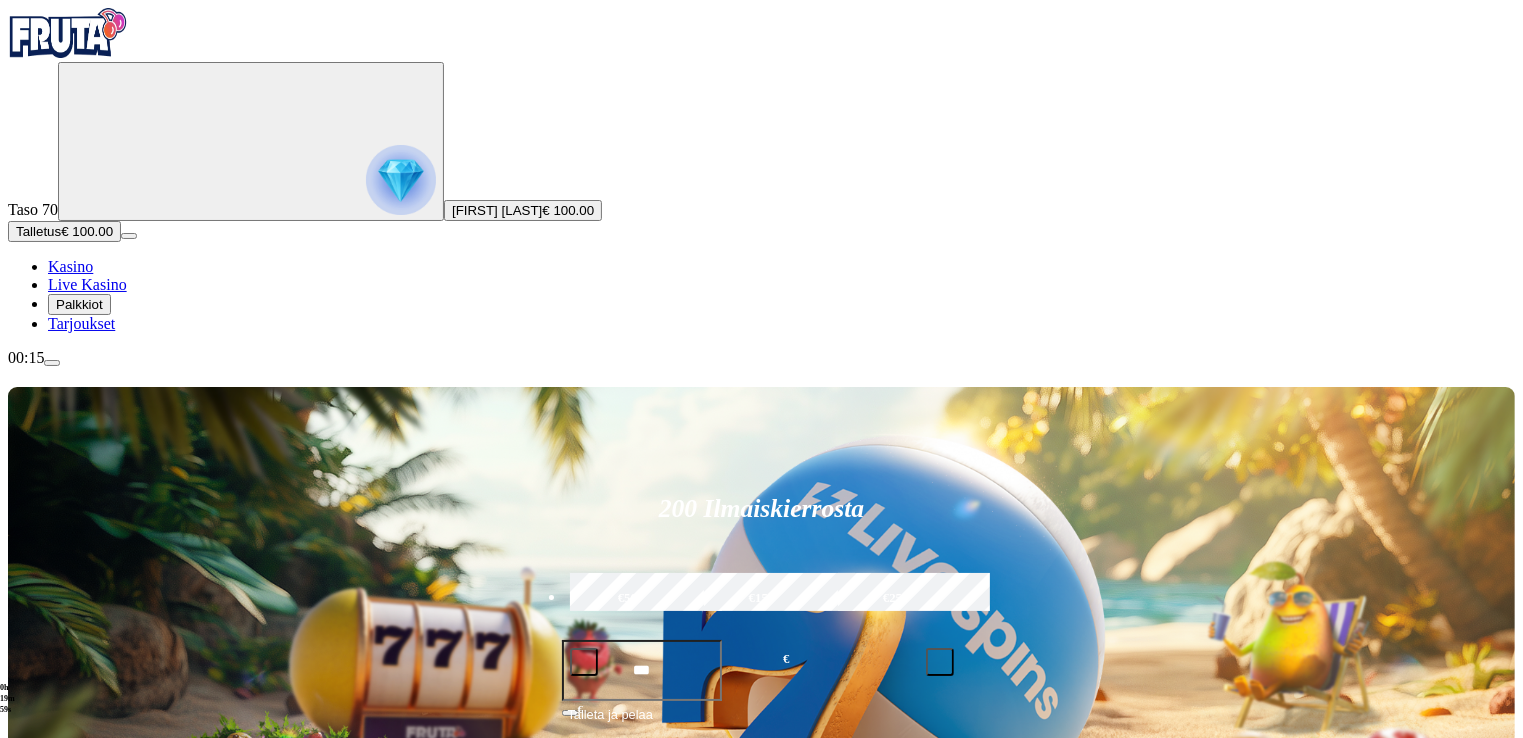 click at bounding box center (584, 662) 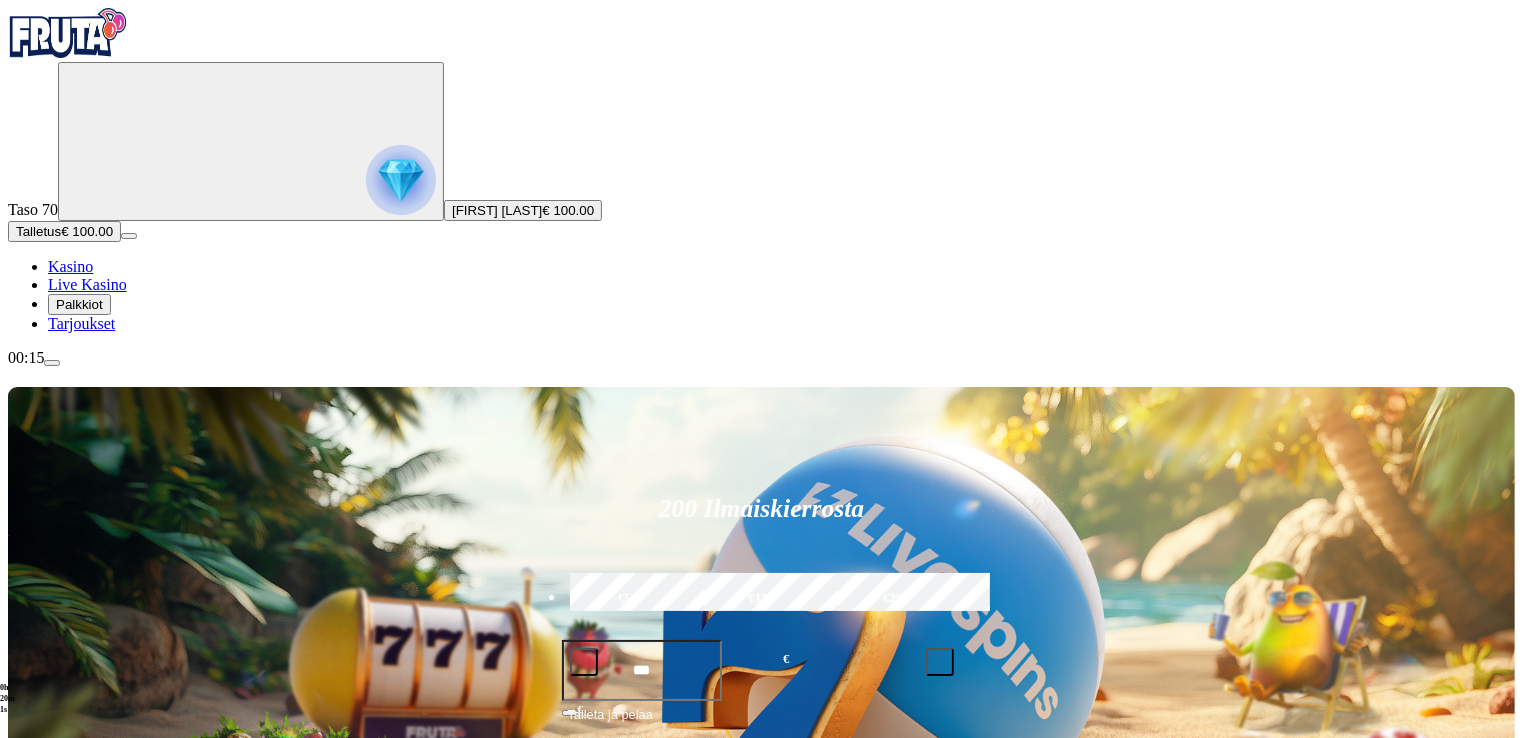 click on "Talleta ja pelaa" at bounding box center [610, 723] 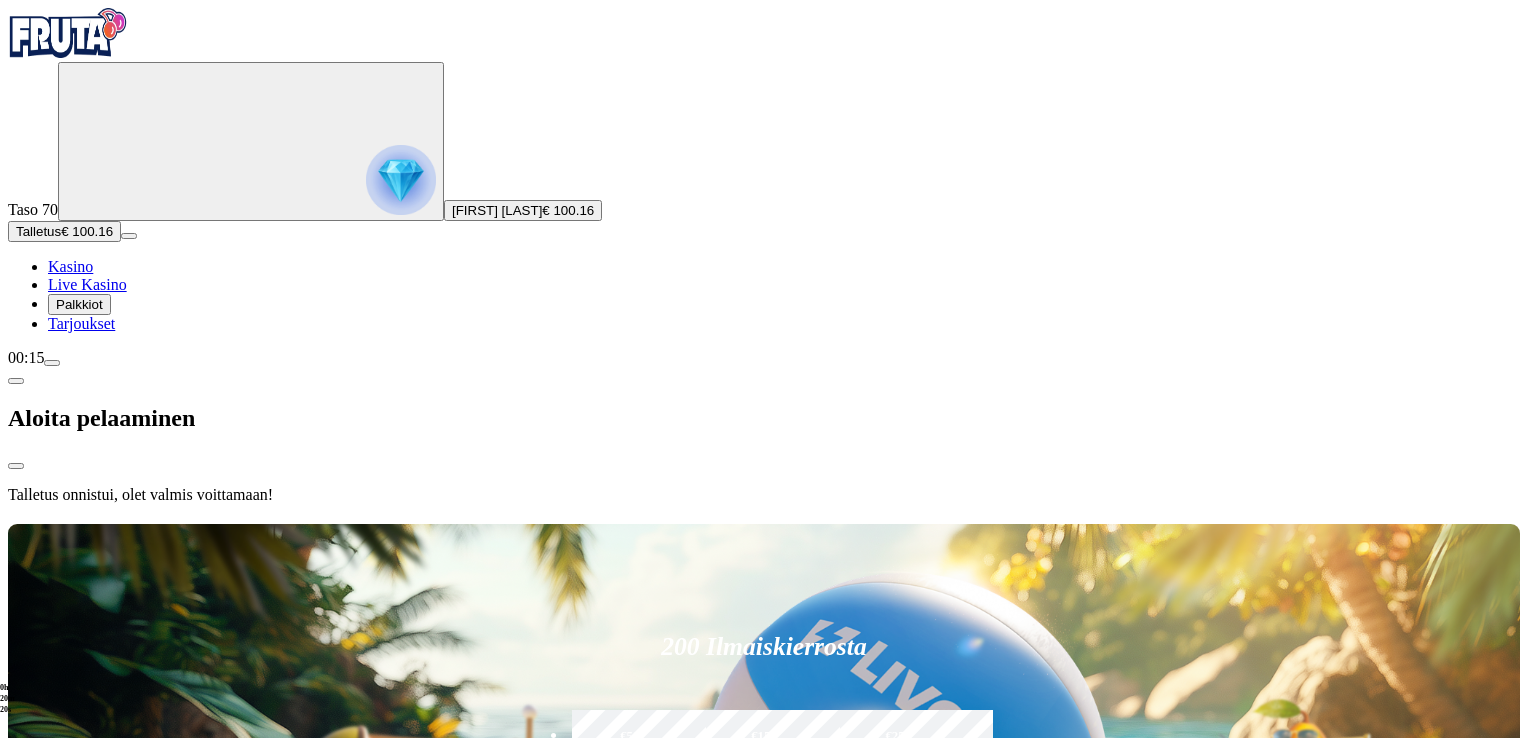 click at bounding box center (764, 520) 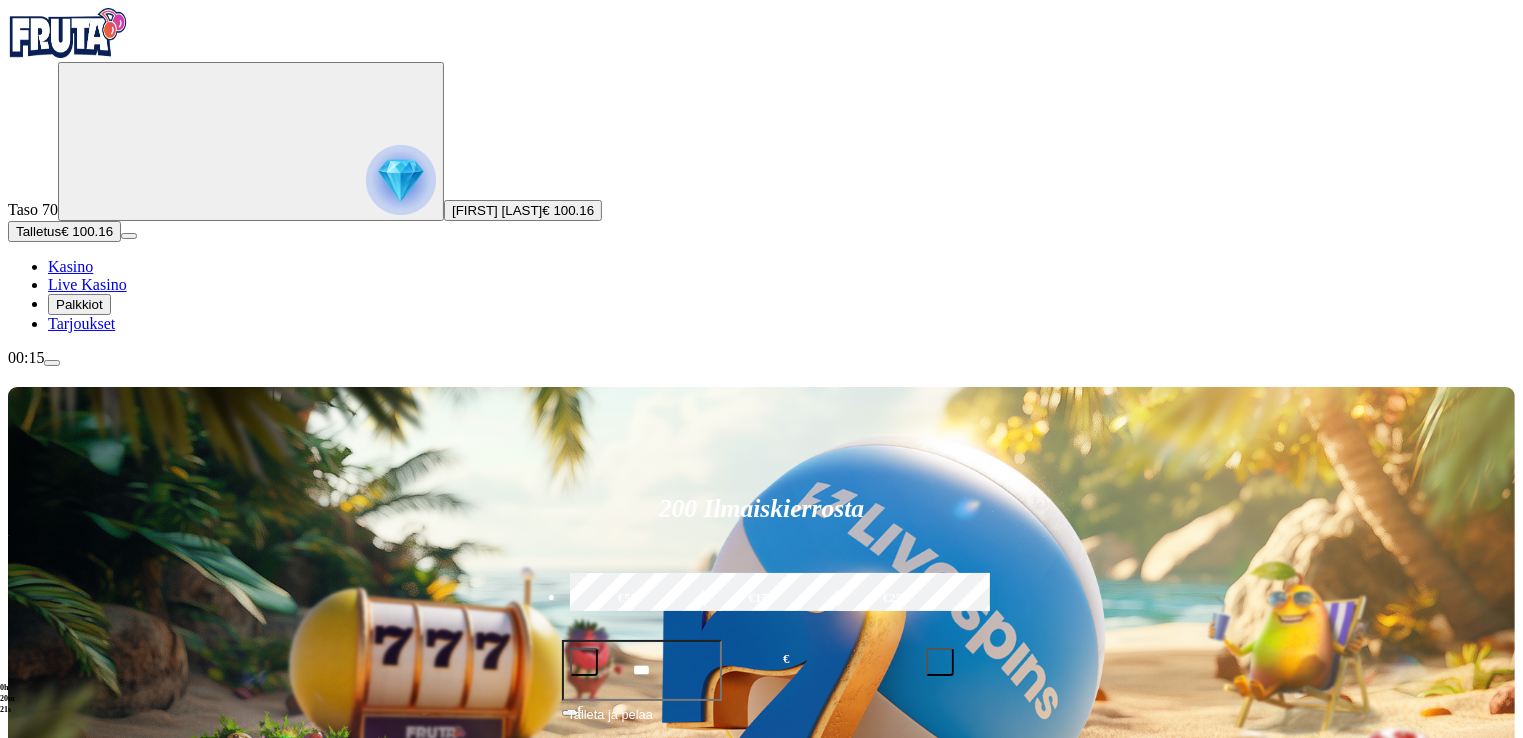 click on "Pelaa nyt" at bounding box center (77, 1674) 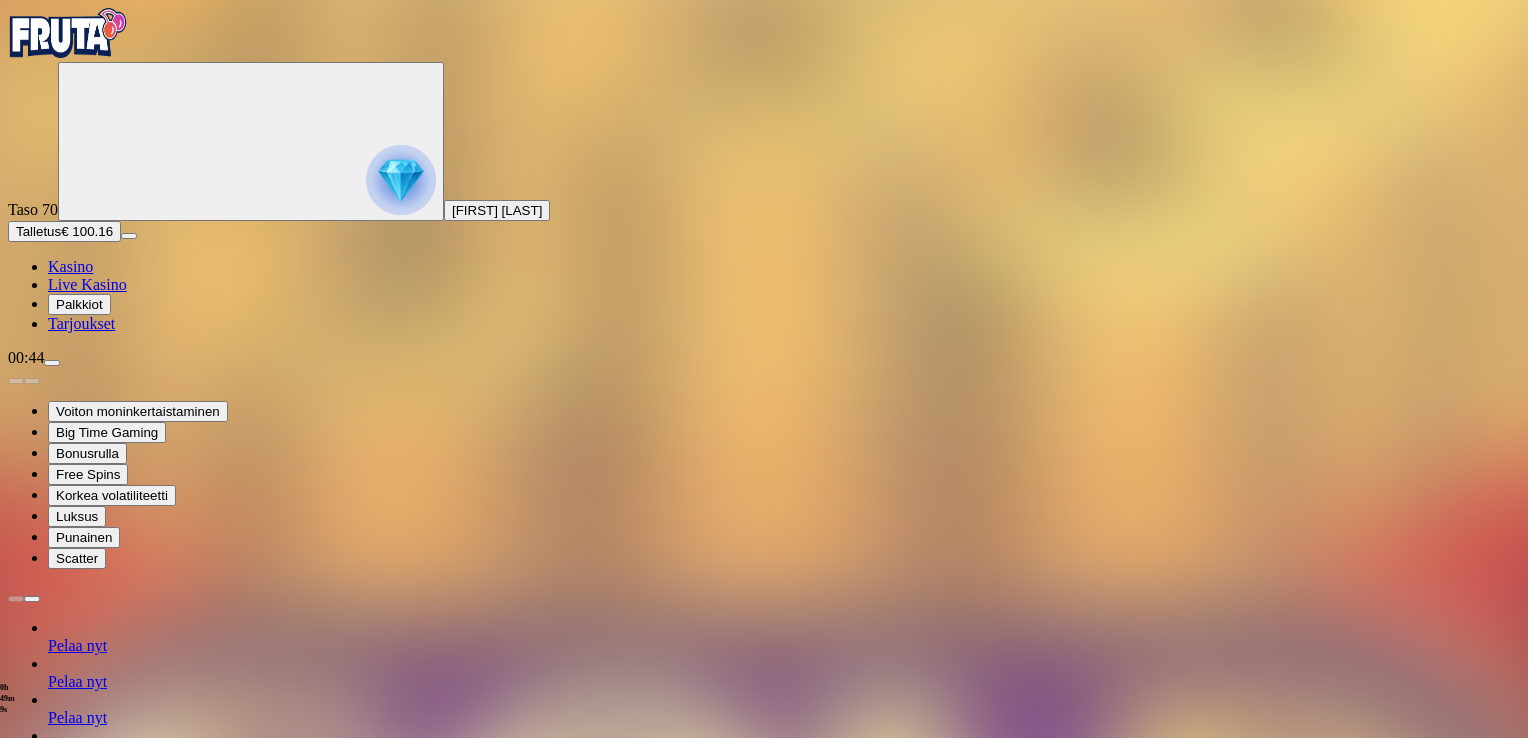 click on "Kasino" at bounding box center (70, 266) 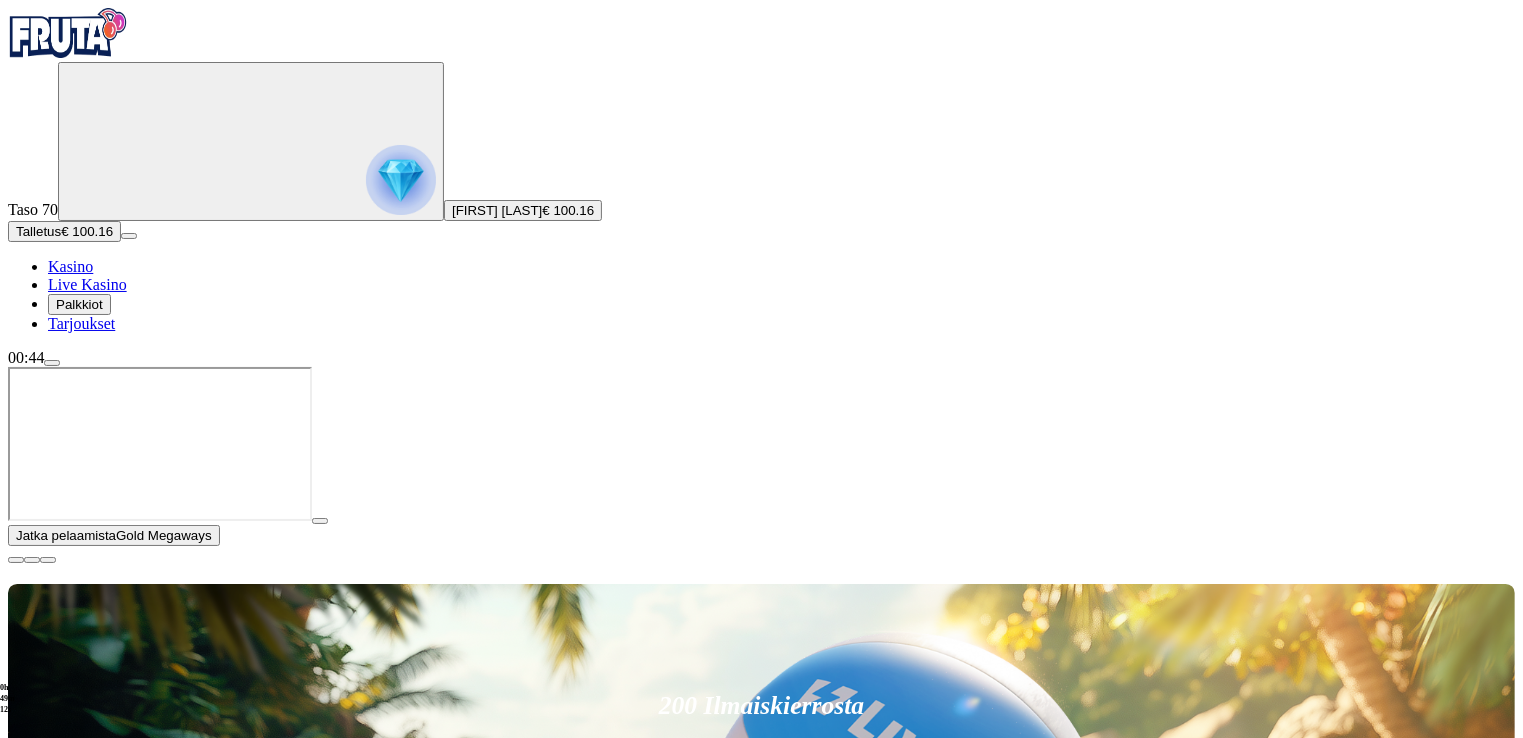 click at bounding box center (584, 859) 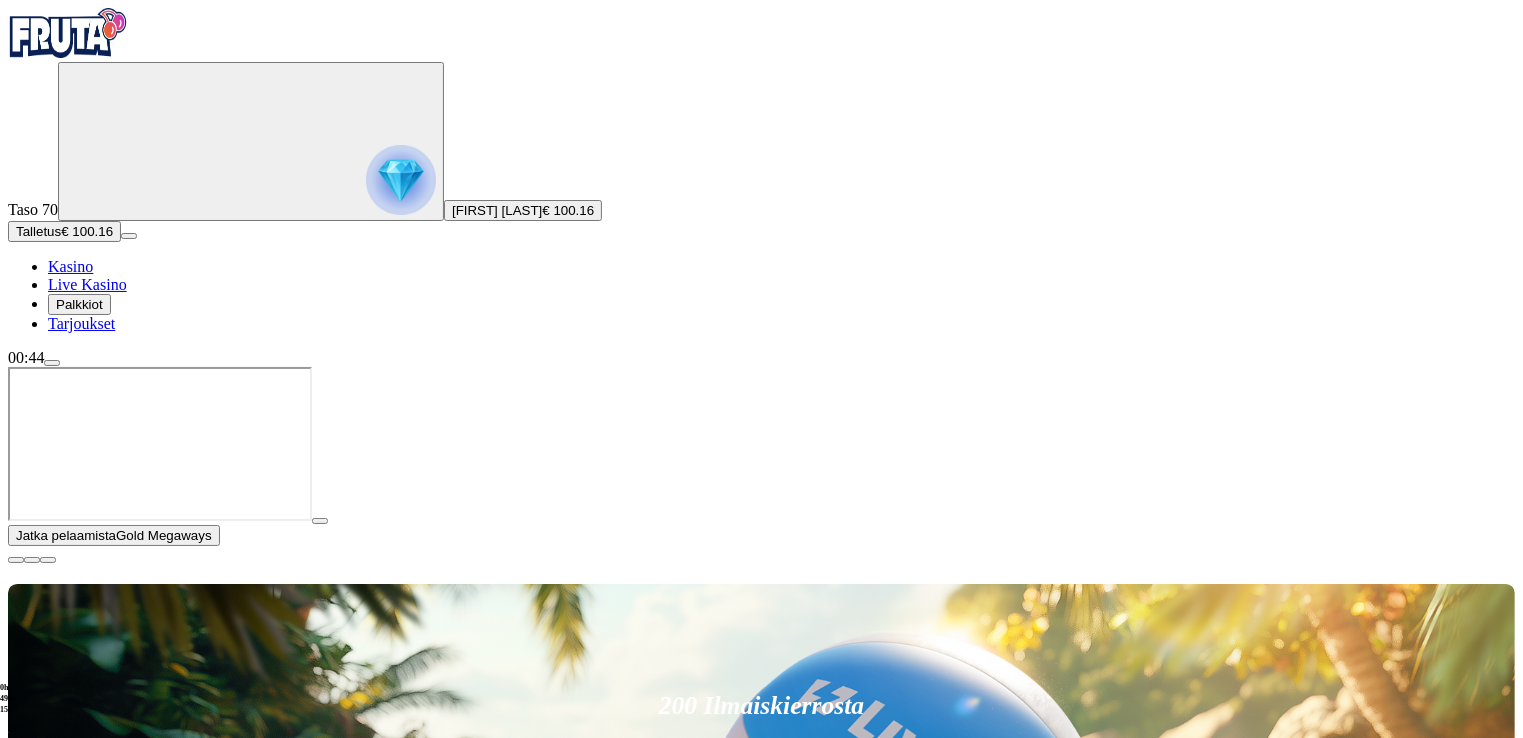 click at bounding box center [16, 560] 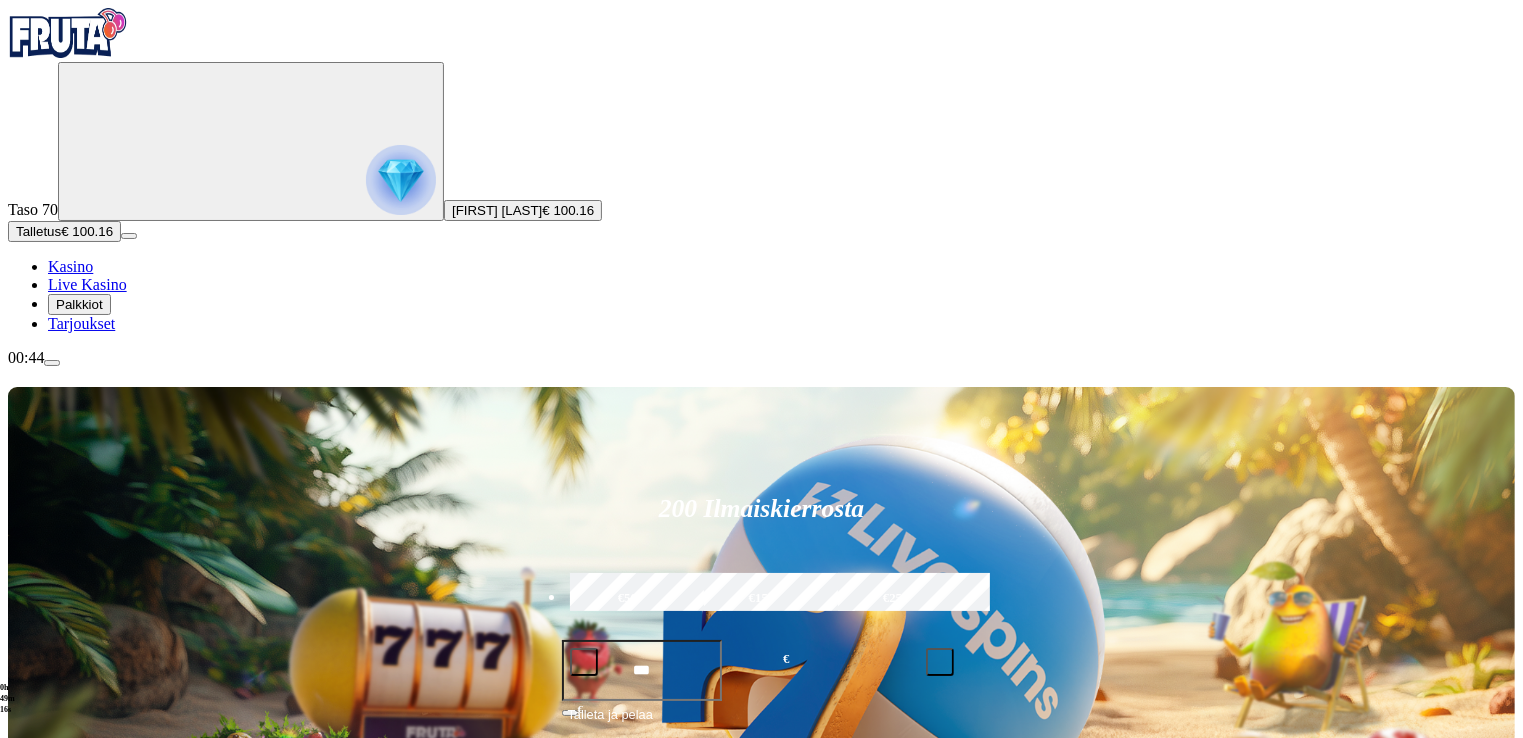 click on "Talleta ja pelaa" at bounding box center (610, 723) 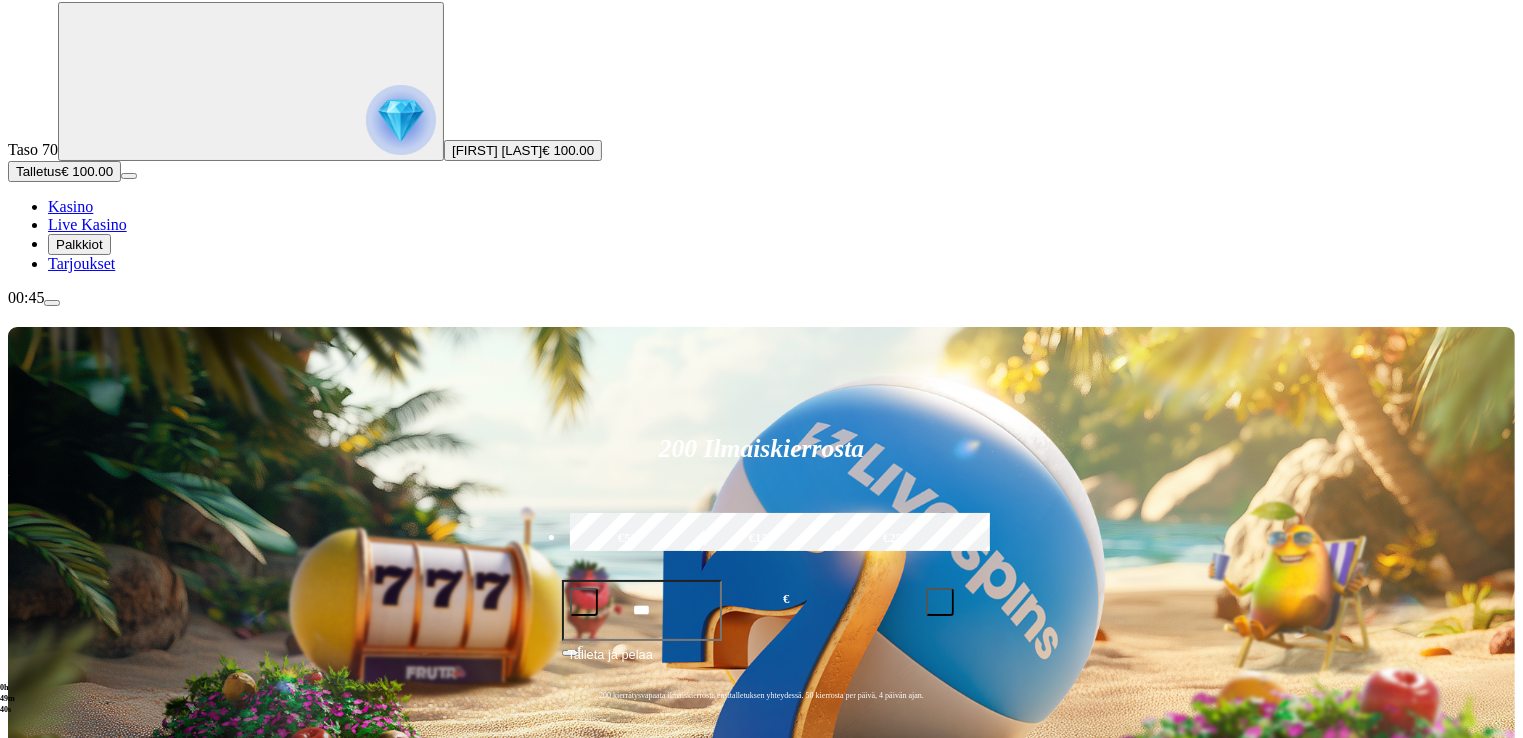 scroll, scrollTop: 200, scrollLeft: 0, axis: vertical 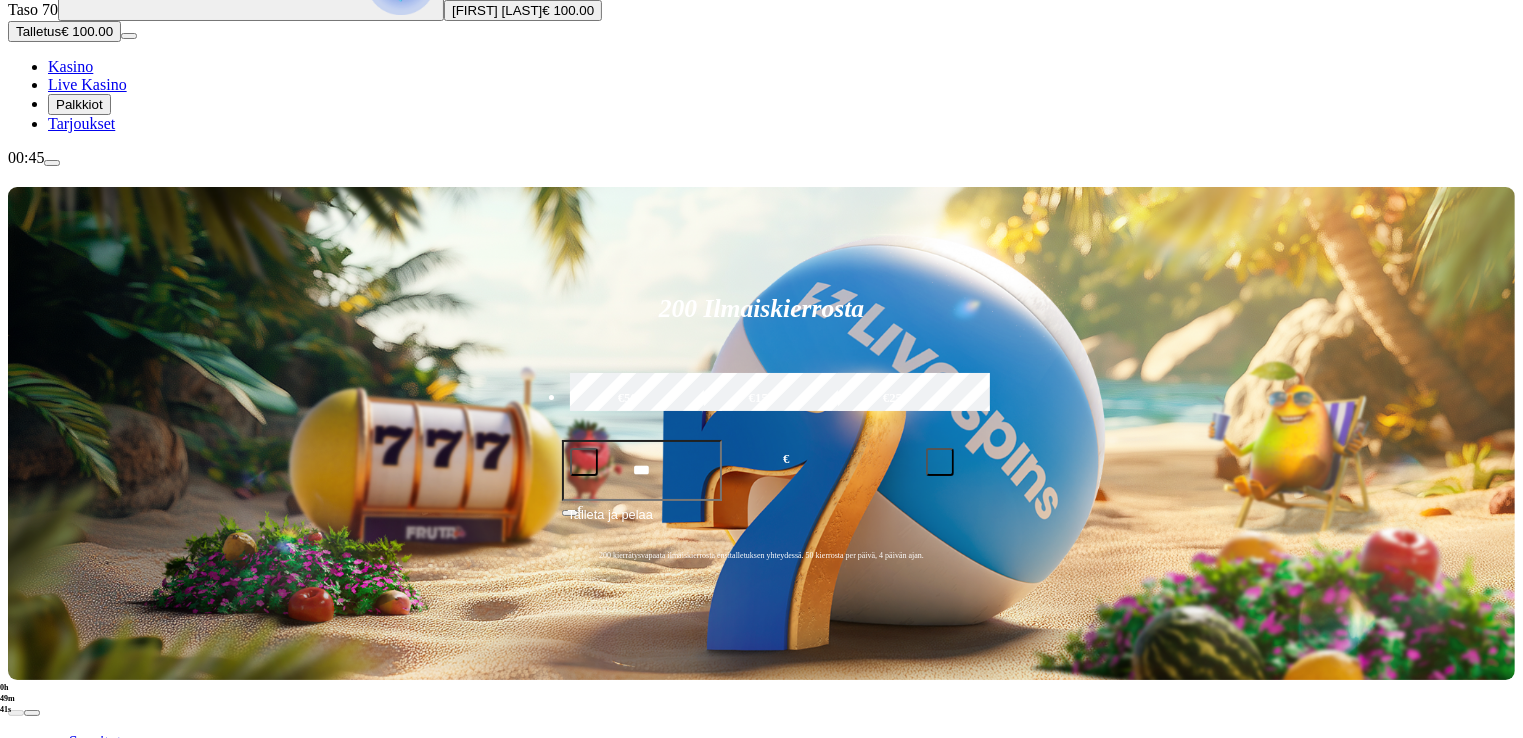 drag, startPoint x: 423, startPoint y: 441, endPoint x: 405, endPoint y: 469, distance: 33.286633 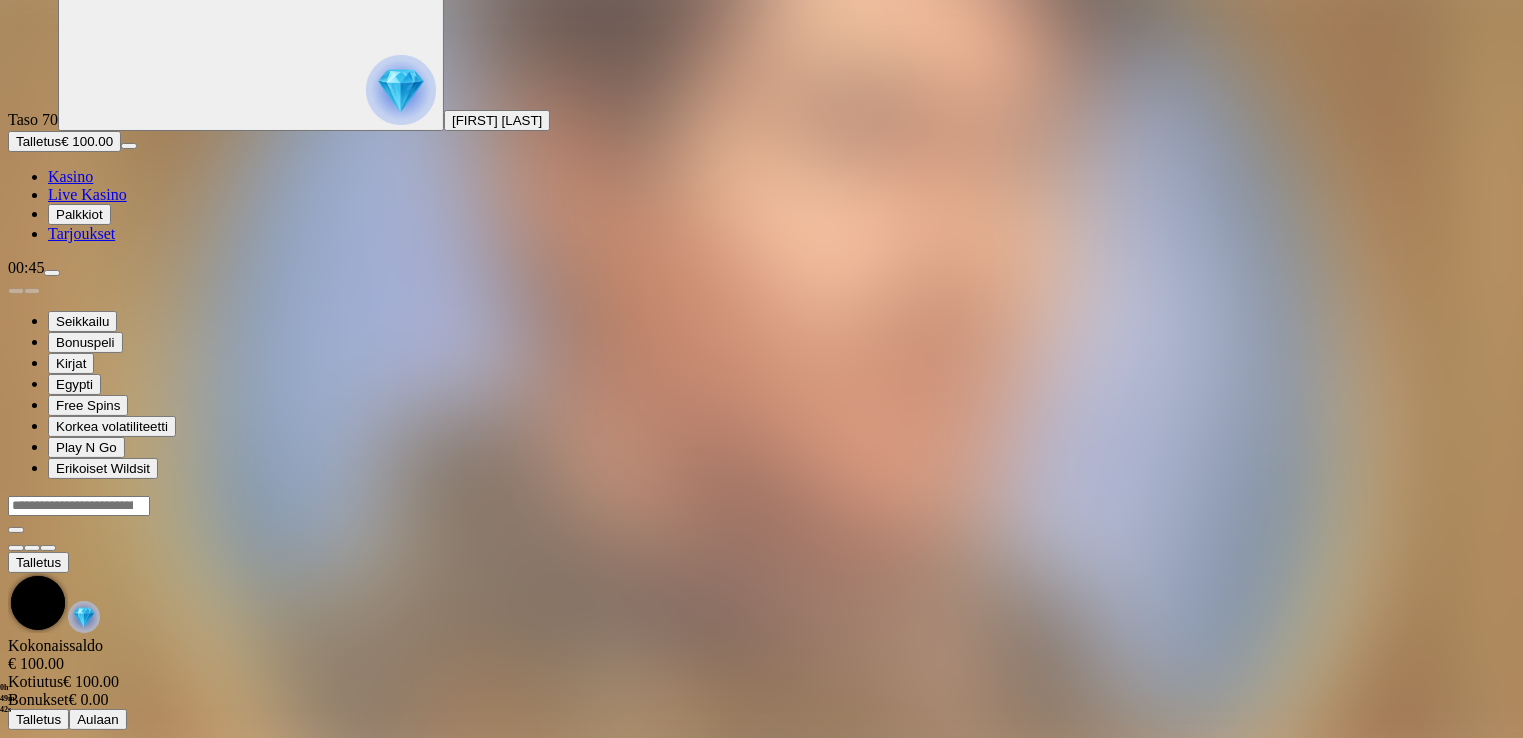 scroll, scrollTop: 0, scrollLeft: 0, axis: both 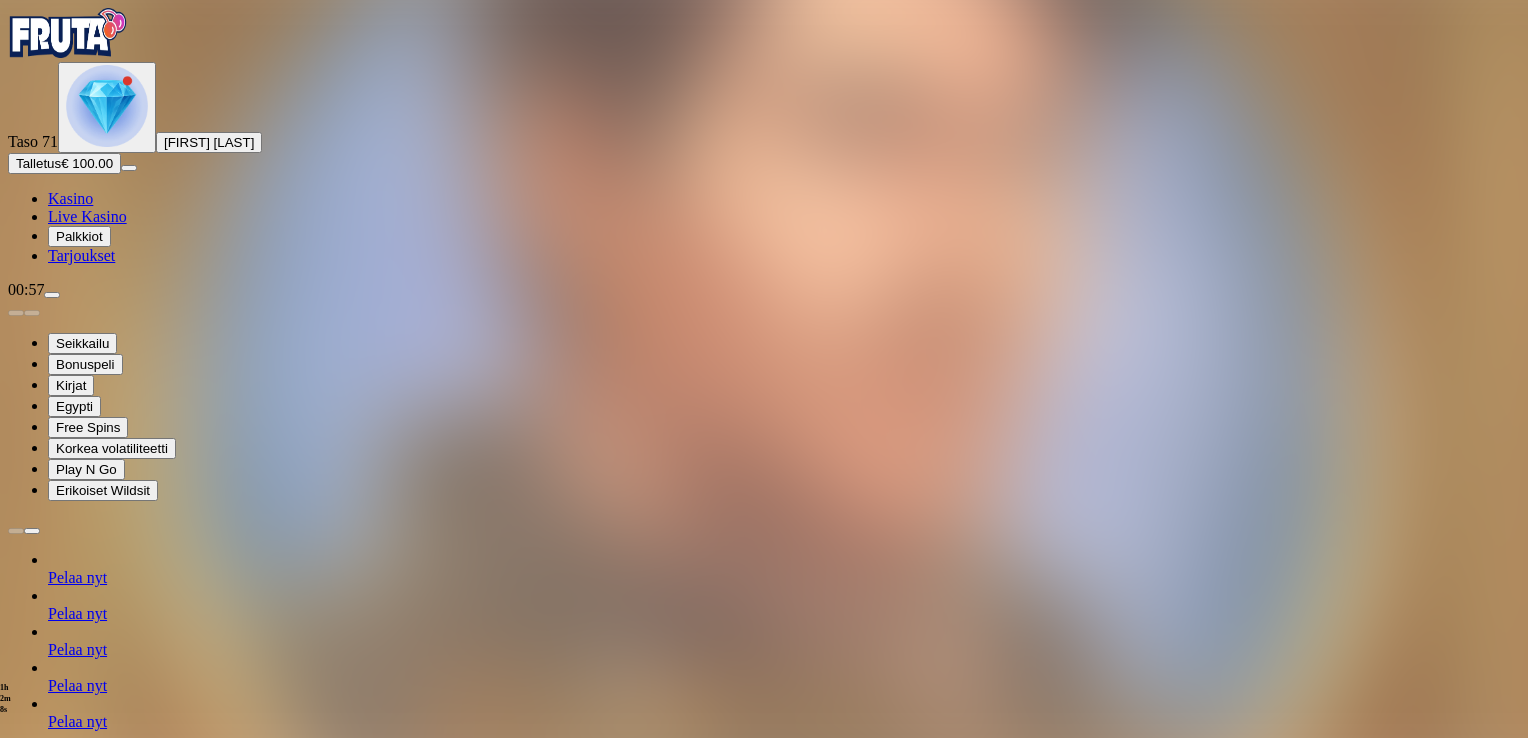 drag, startPoint x: 1417, startPoint y: 97, endPoint x: 1378, endPoint y: 114, distance: 42.544094 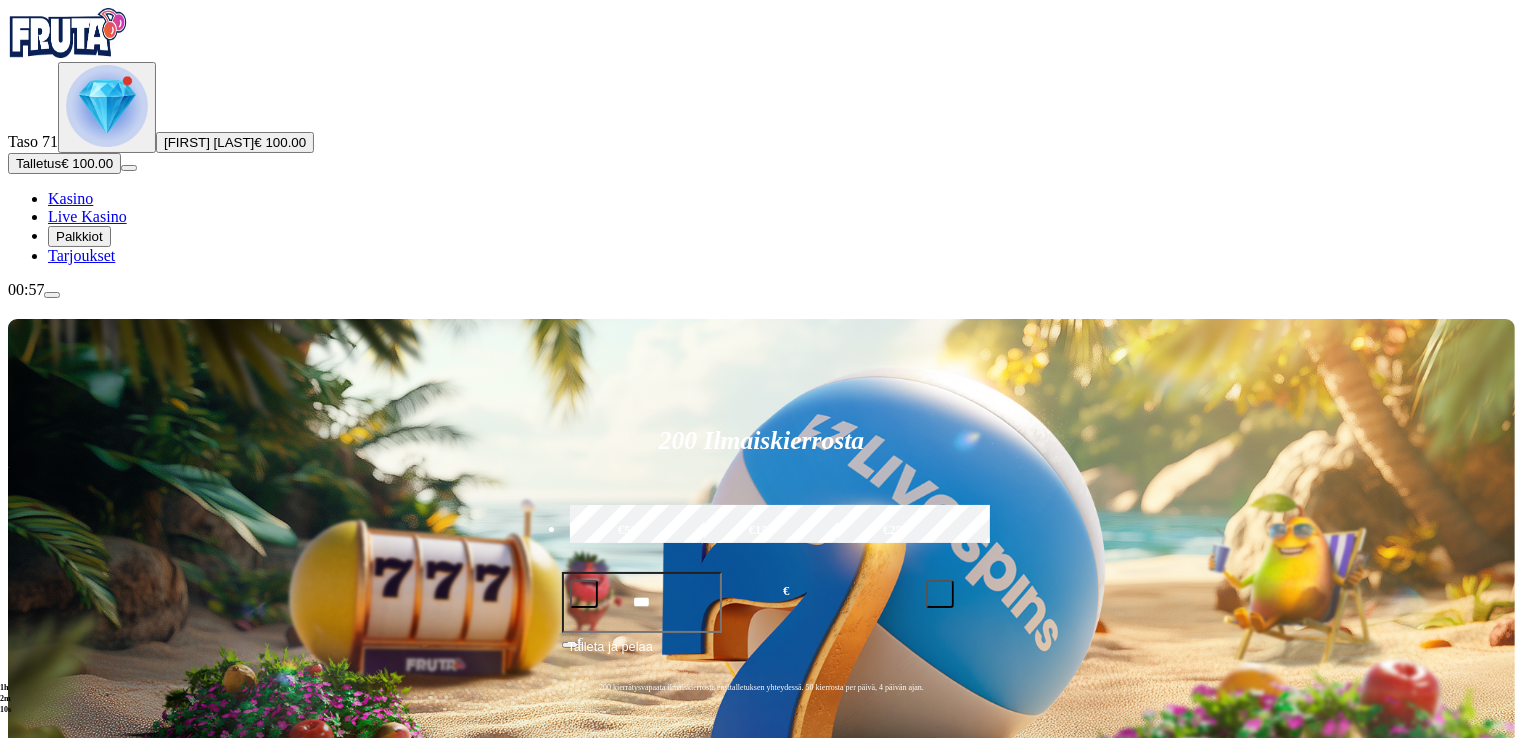drag, startPoint x: 180, startPoint y: 706, endPoint x: 180, endPoint y: 691, distance: 15 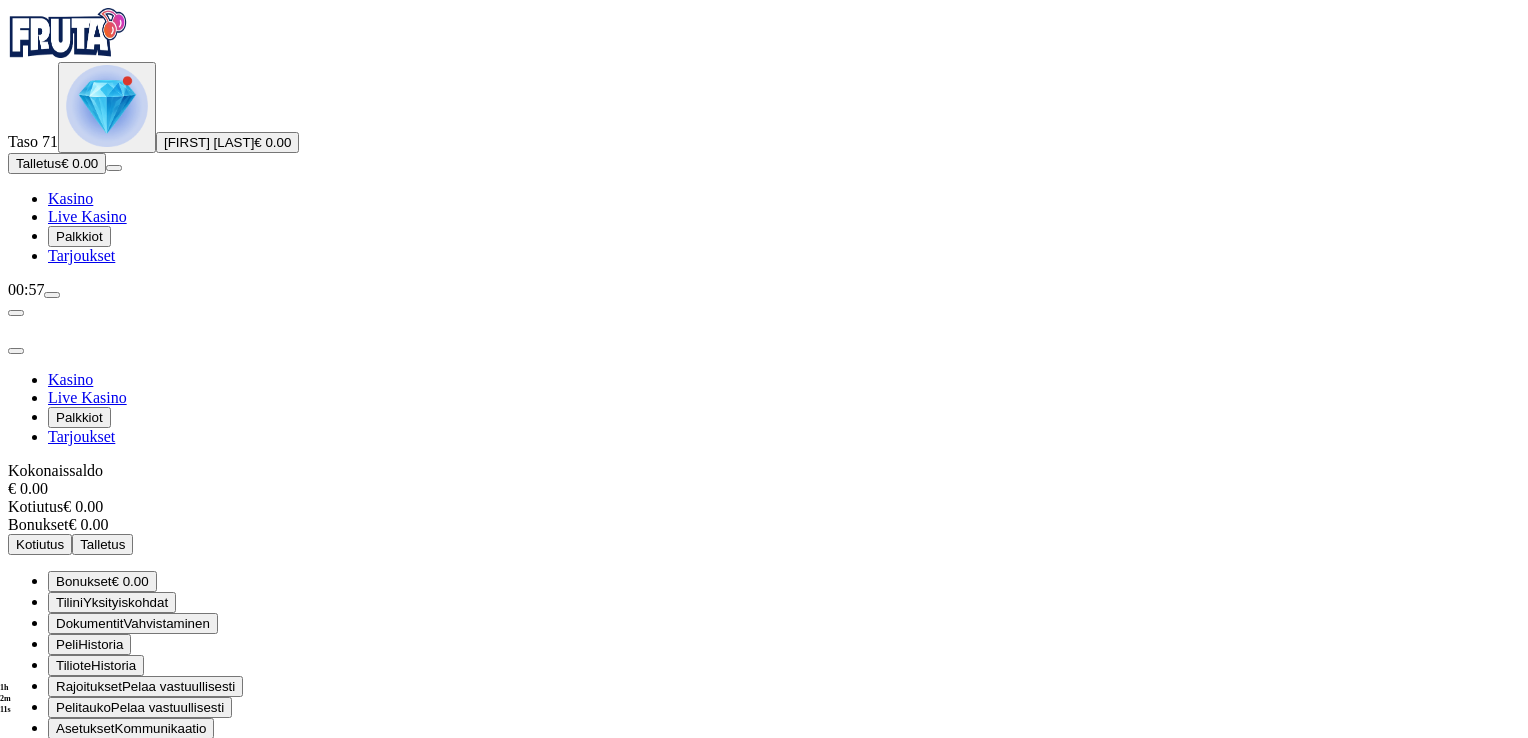 click on "Kirjaudu ulos" at bounding box center [54, 786] 